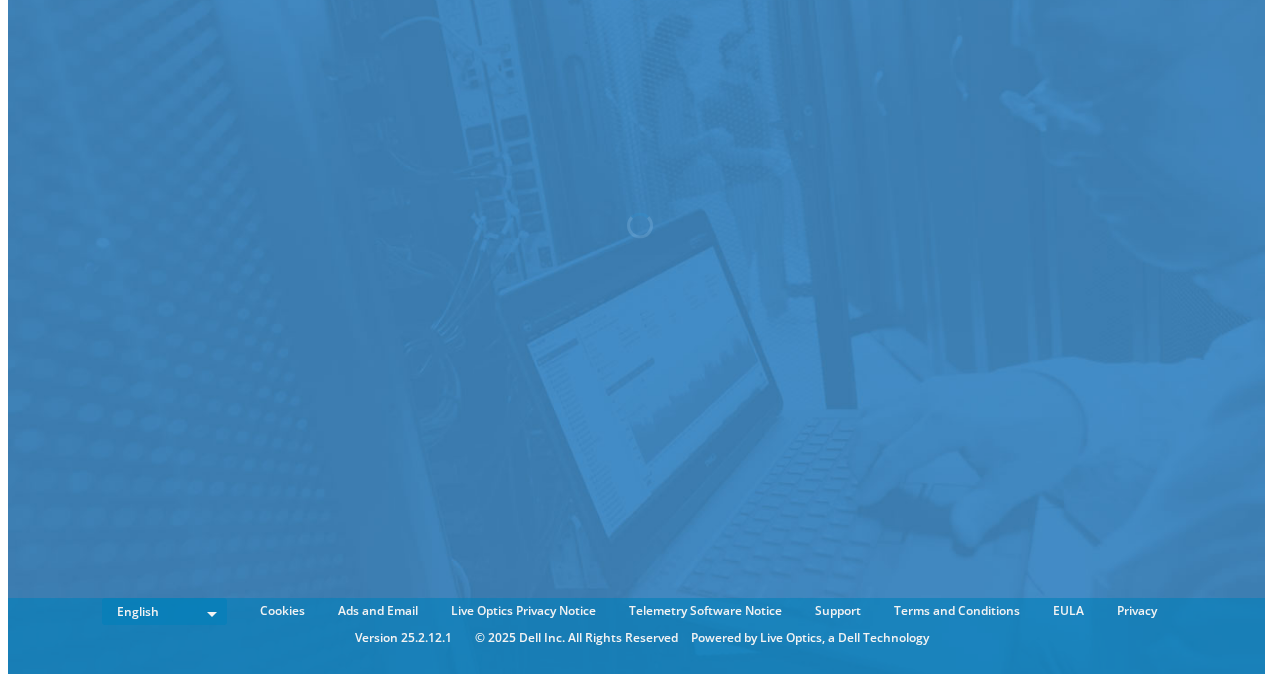scroll, scrollTop: 0, scrollLeft: 0, axis: both 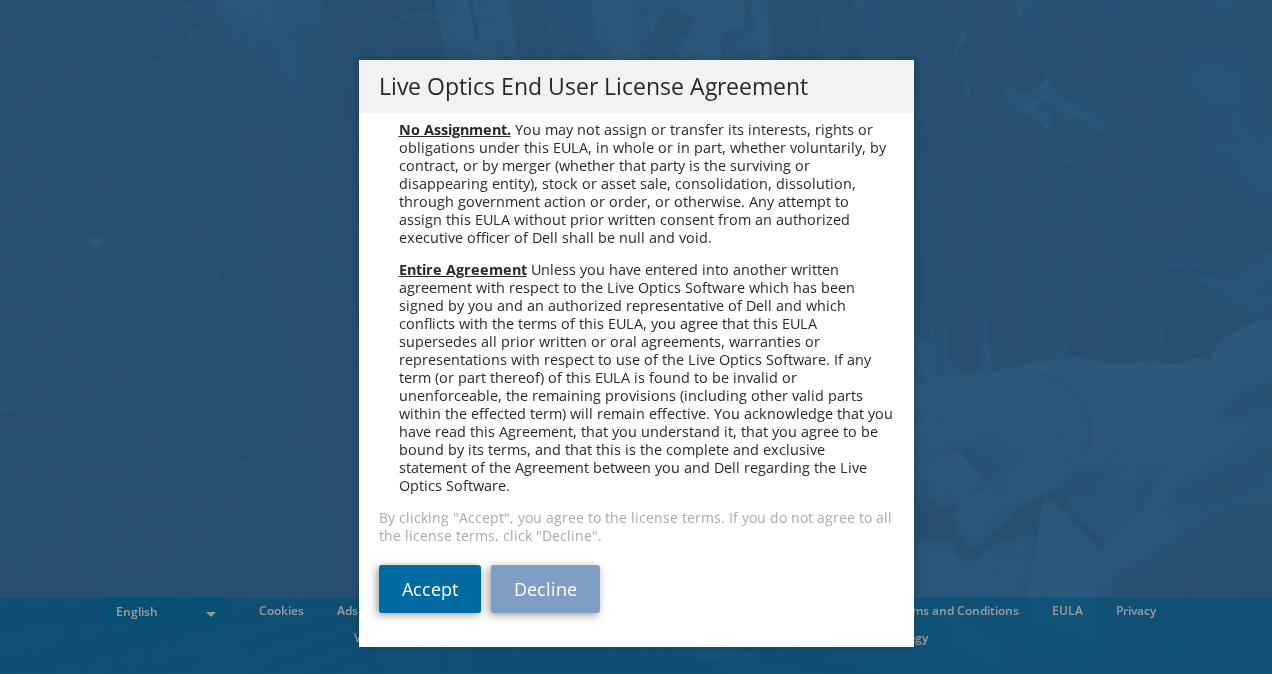 click on "Accept" at bounding box center (430, 589) 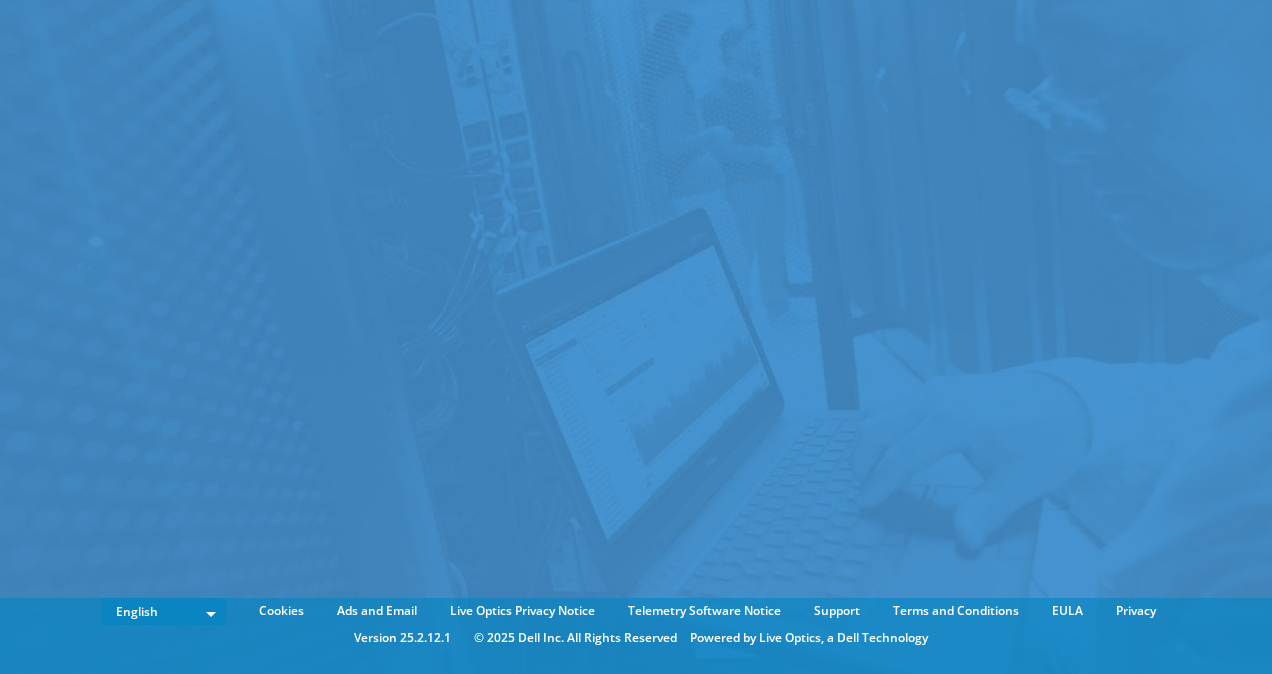 scroll, scrollTop: 0, scrollLeft: 0, axis: both 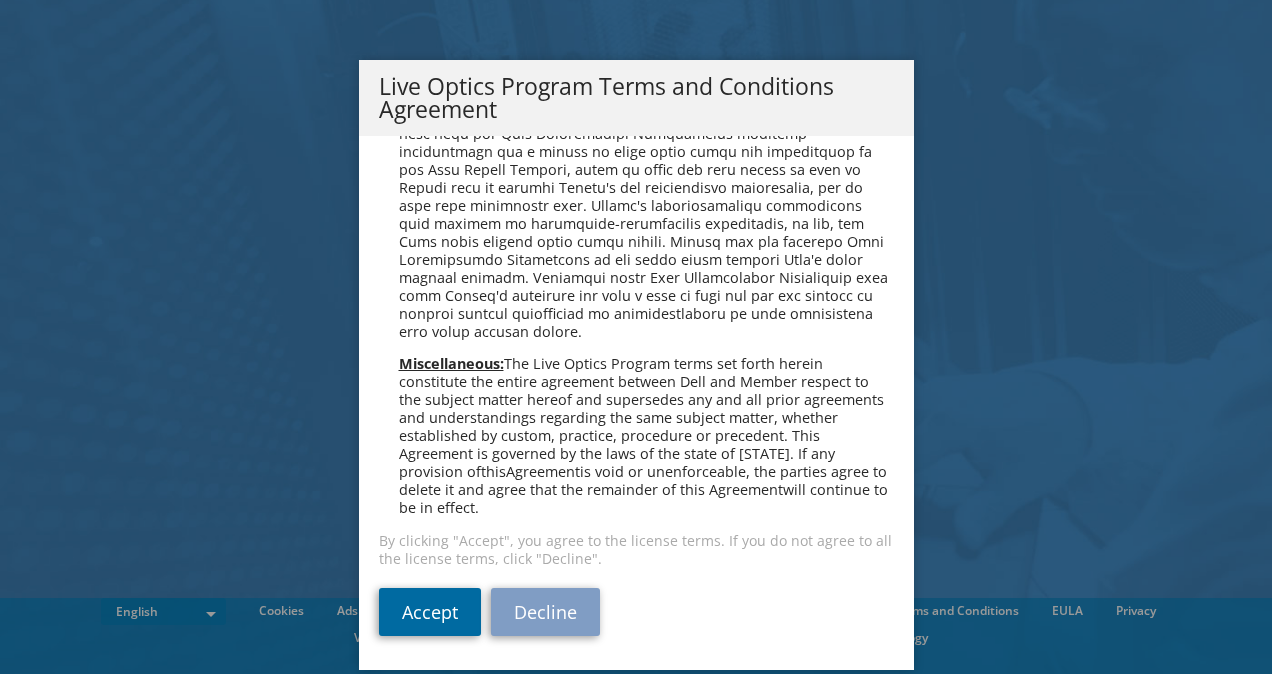 click on "Accept" at bounding box center [430, 612] 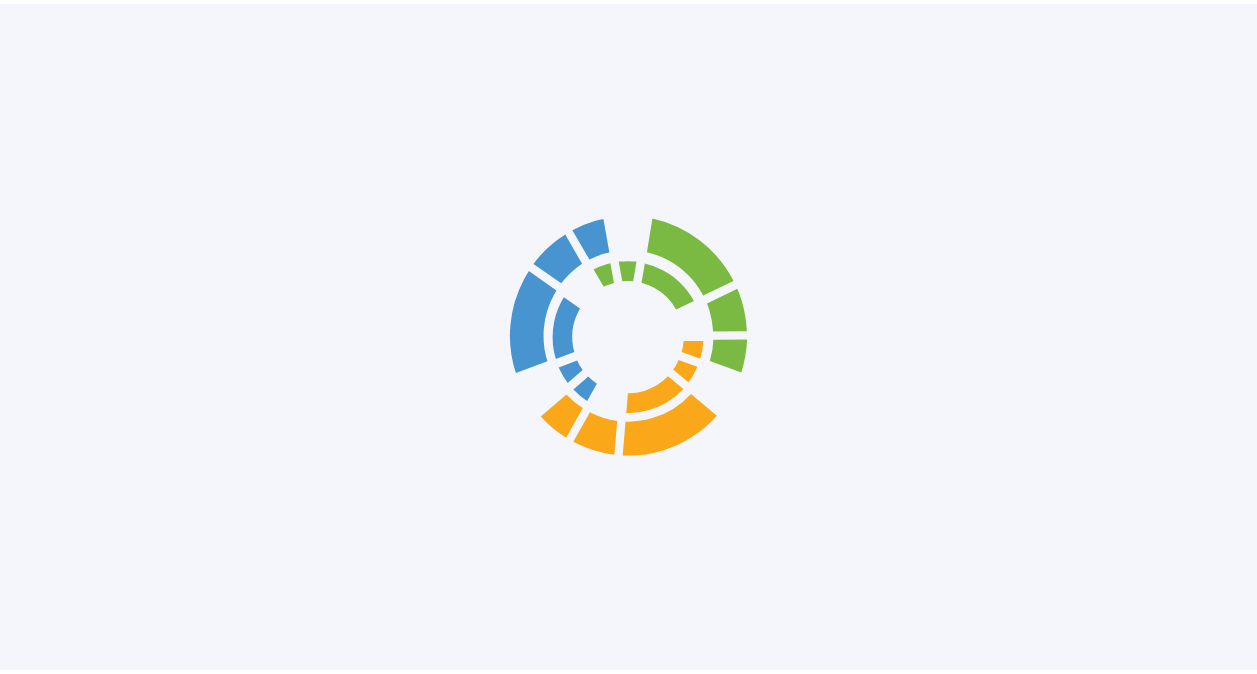 scroll, scrollTop: 0, scrollLeft: 0, axis: both 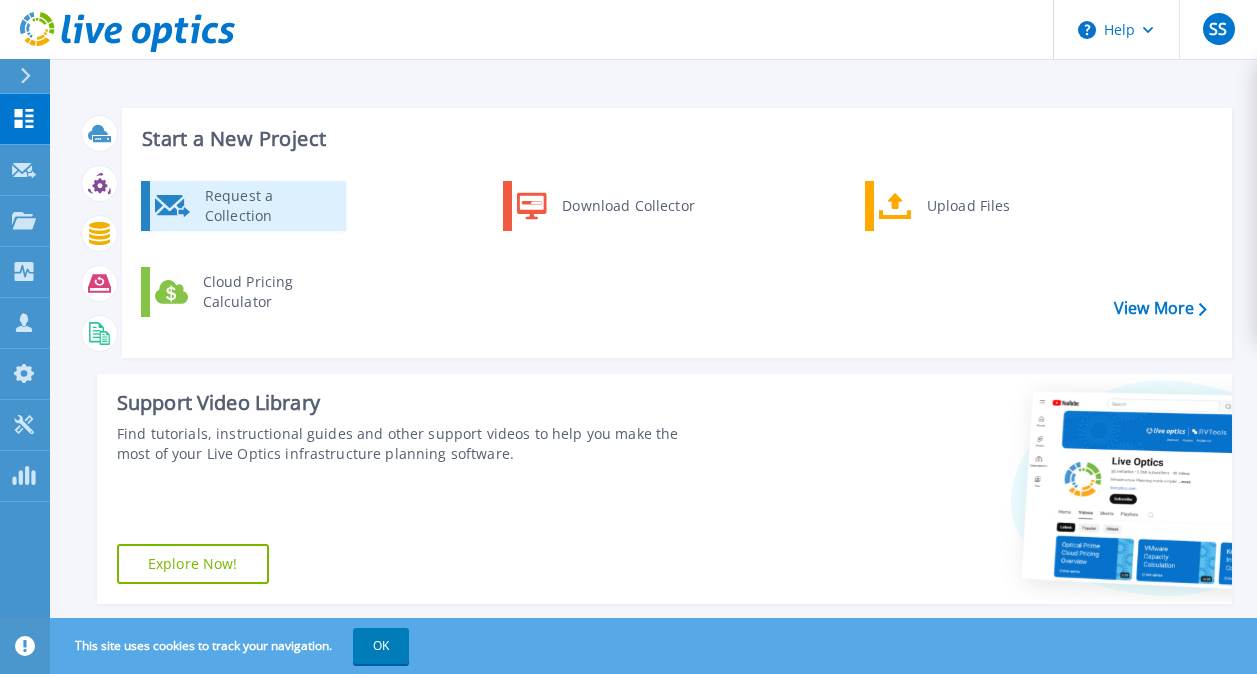 click on "Request a Collection" at bounding box center [268, 206] 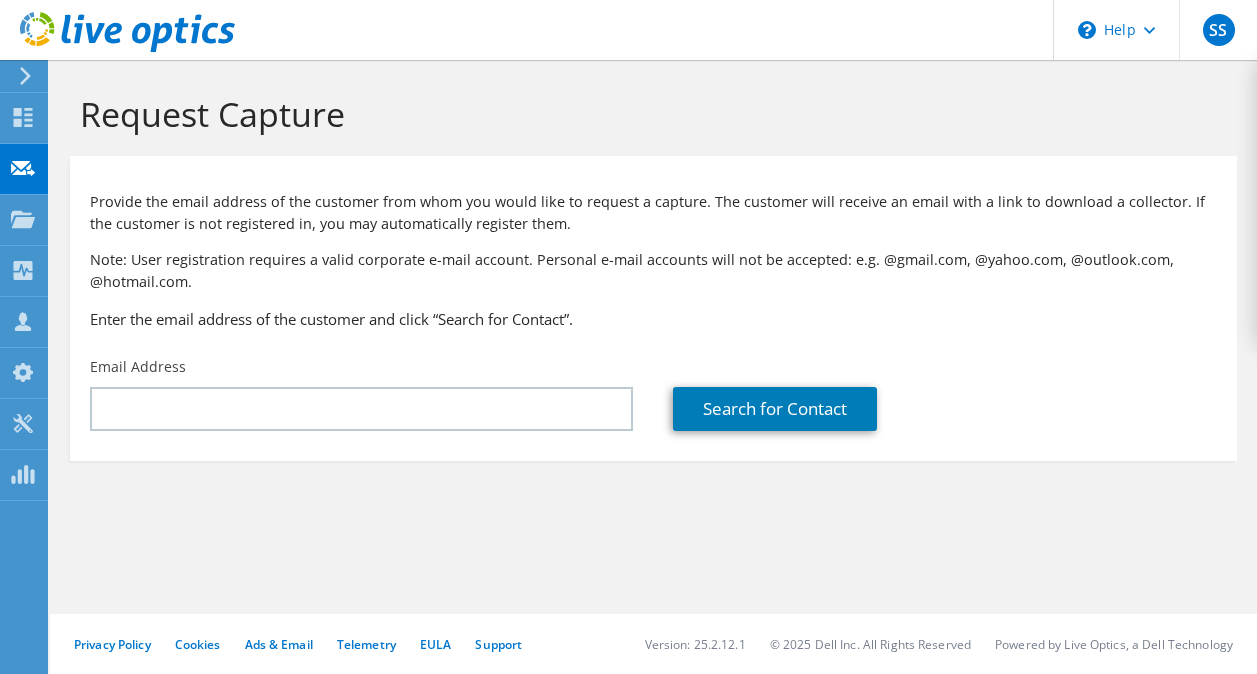 scroll, scrollTop: 0, scrollLeft: 0, axis: both 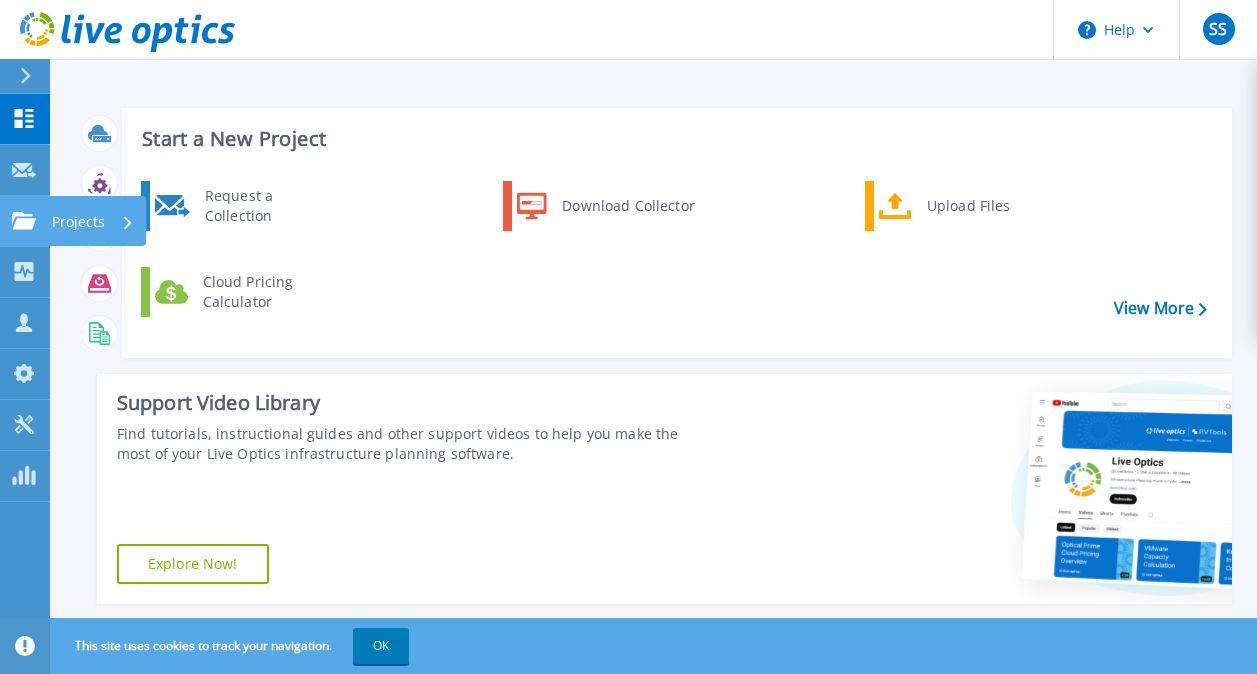 click on "Projects" at bounding box center [78, 222] 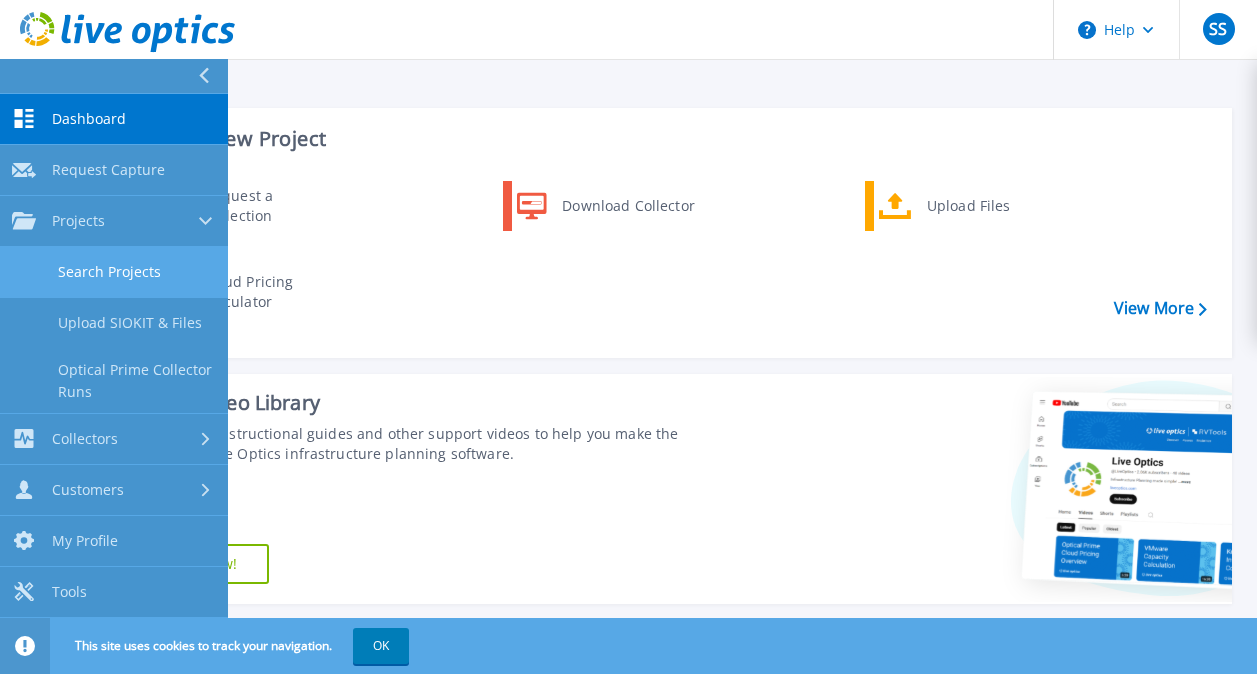 click on "Search Projects" at bounding box center [114, 272] 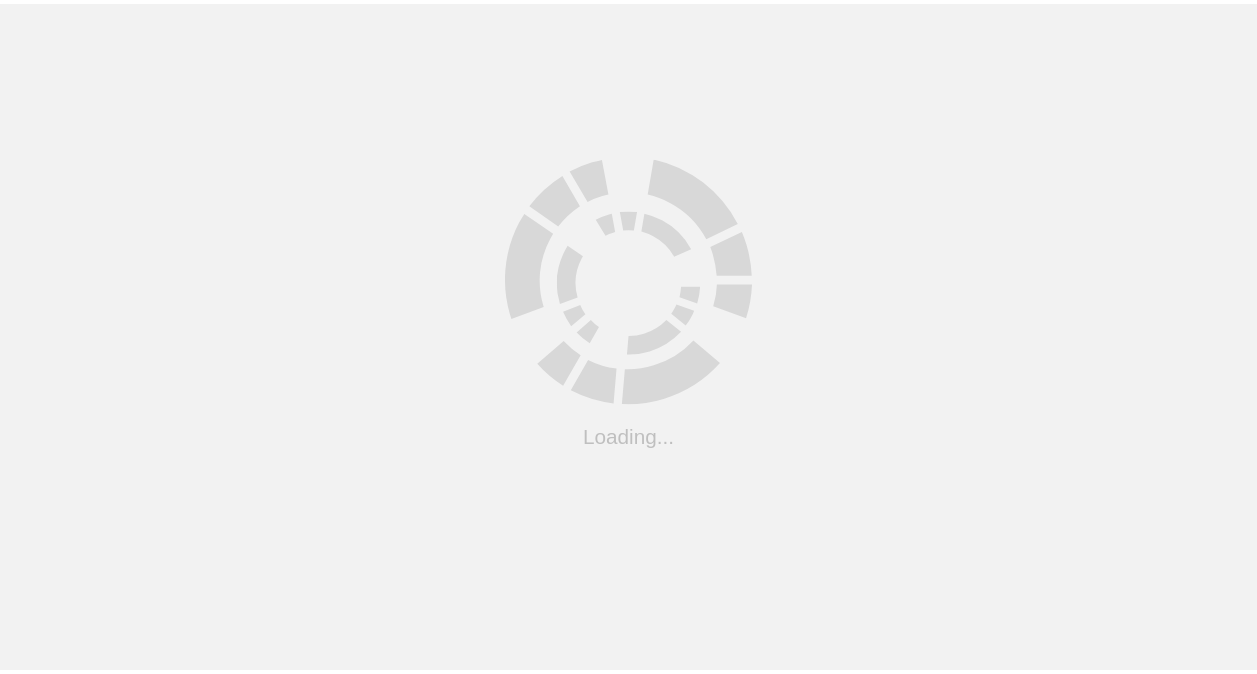 scroll, scrollTop: 0, scrollLeft: 0, axis: both 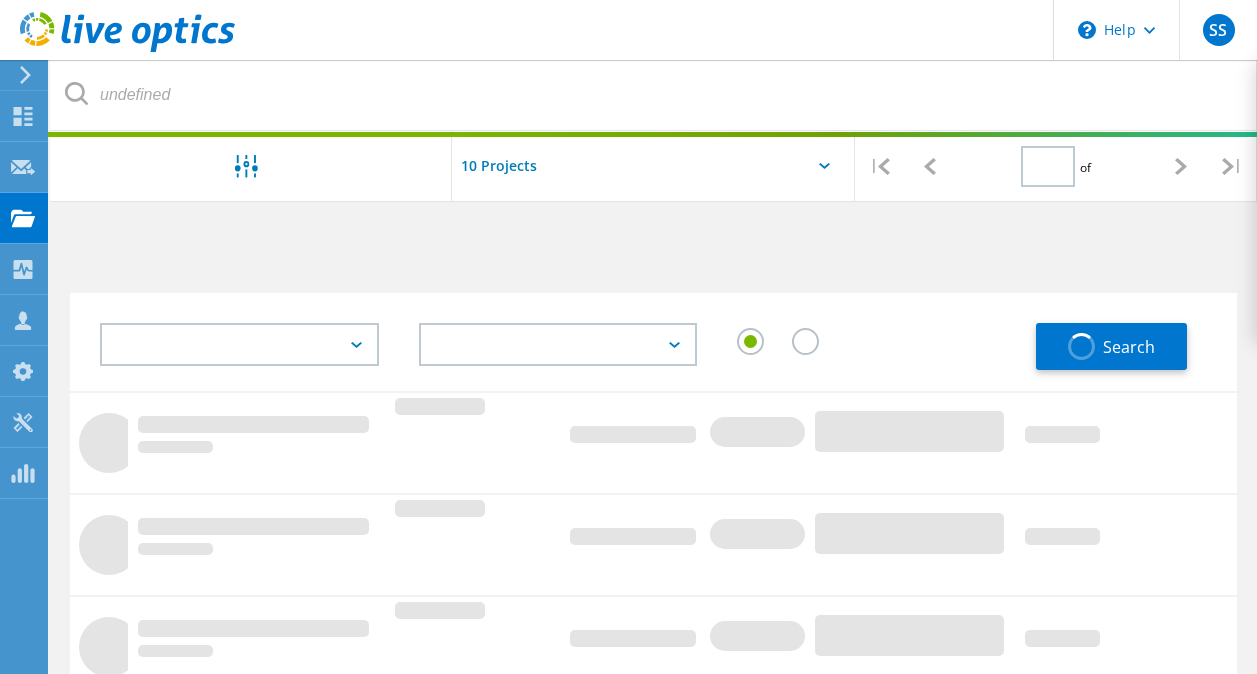 type on "1" 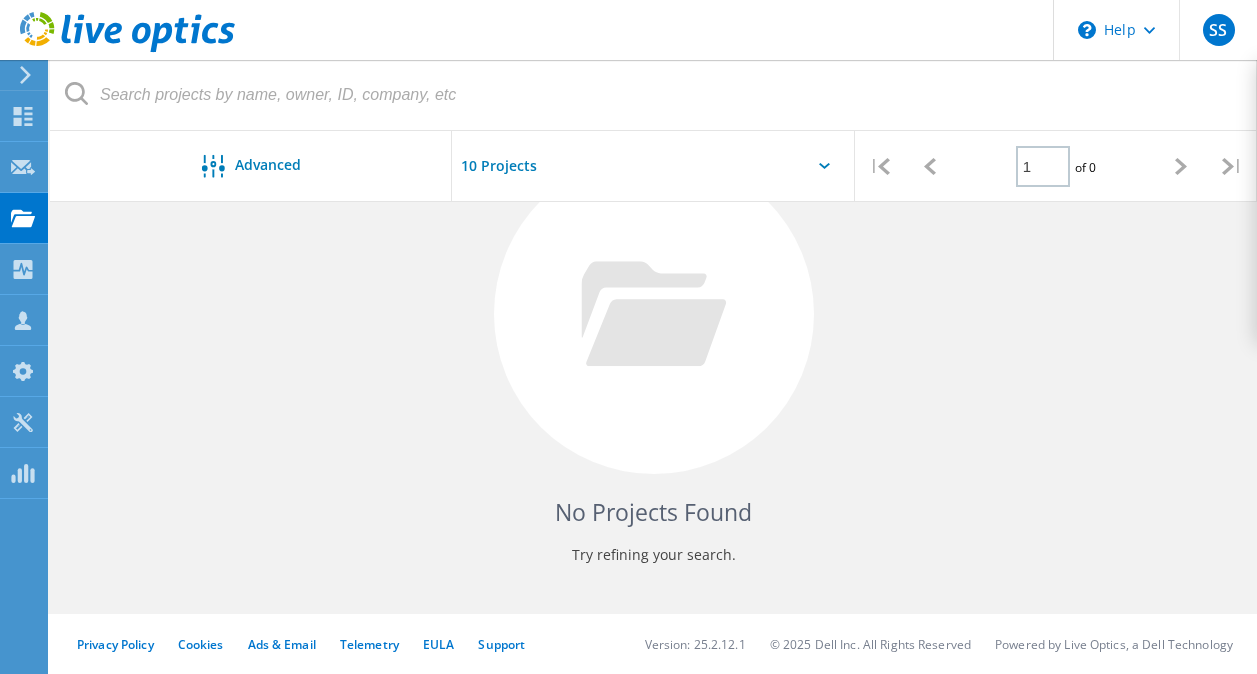 scroll, scrollTop: 0, scrollLeft: 0, axis: both 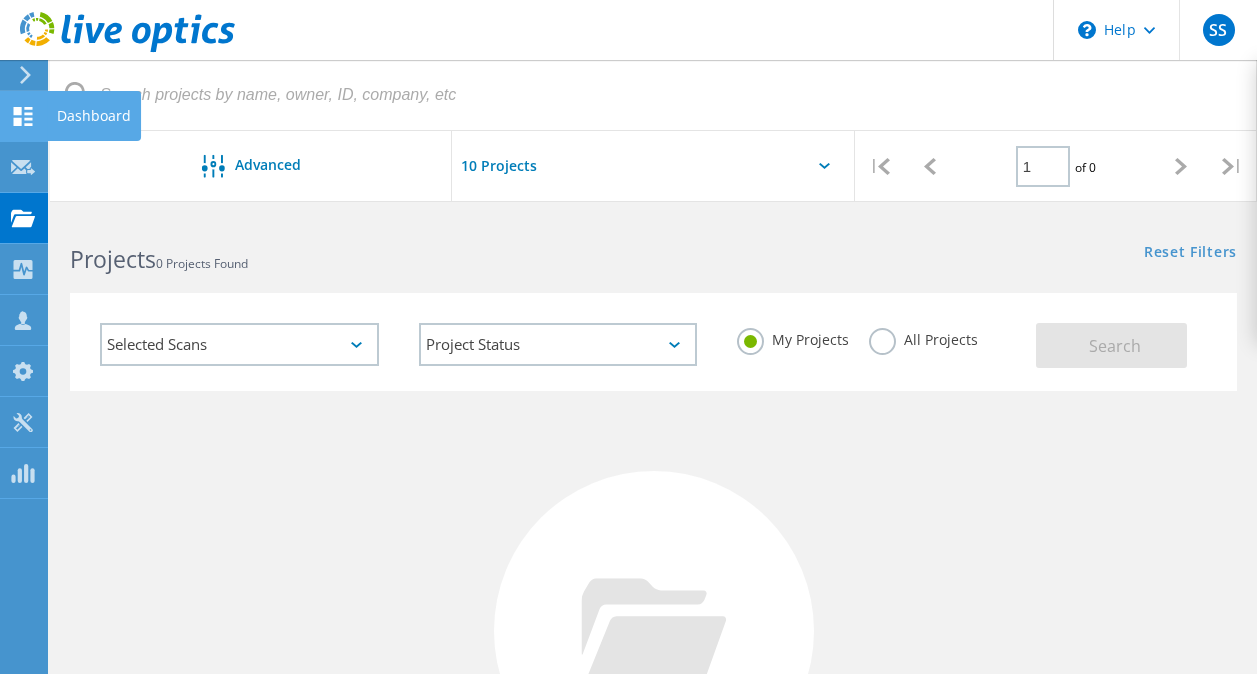 click on "Dashboard" at bounding box center (-66, 116) 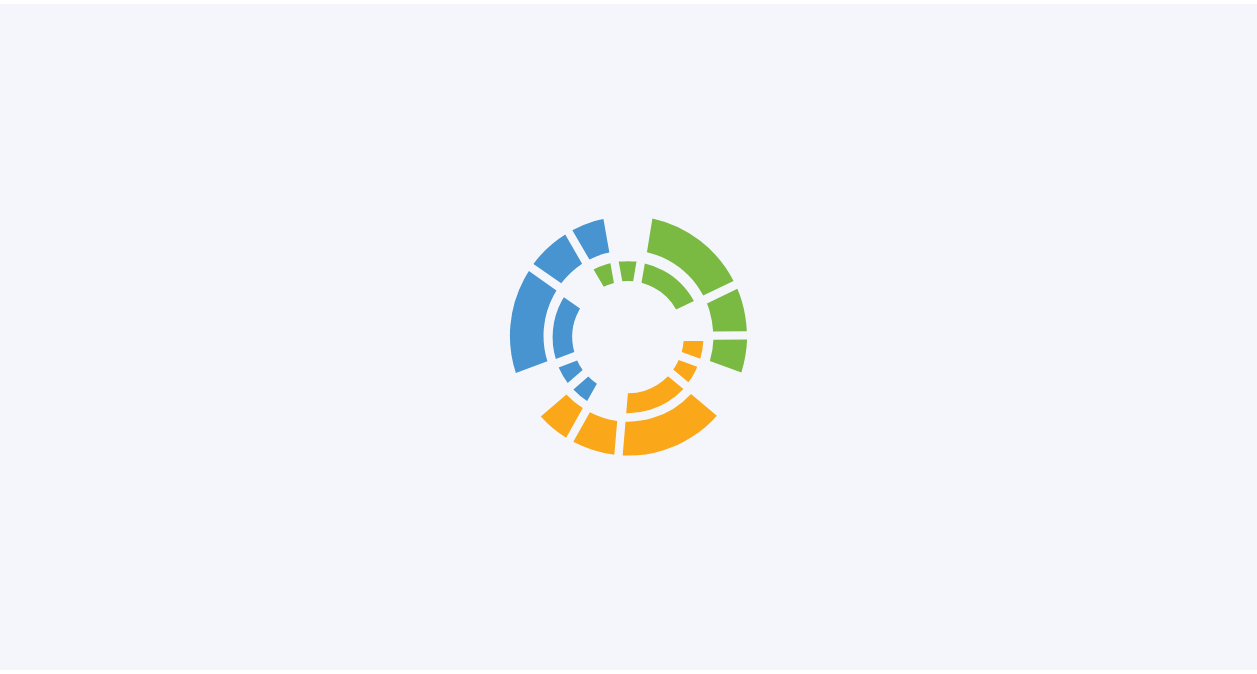 scroll, scrollTop: 0, scrollLeft: 0, axis: both 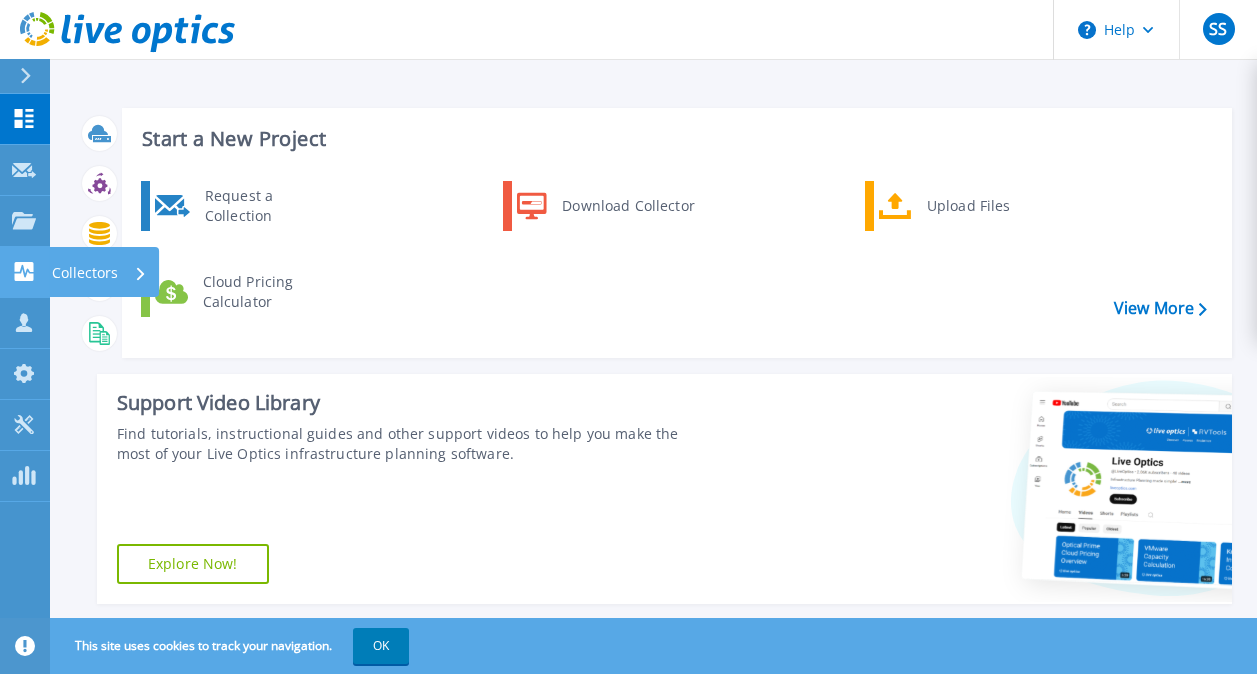 click on "Collectors" at bounding box center (85, 273) 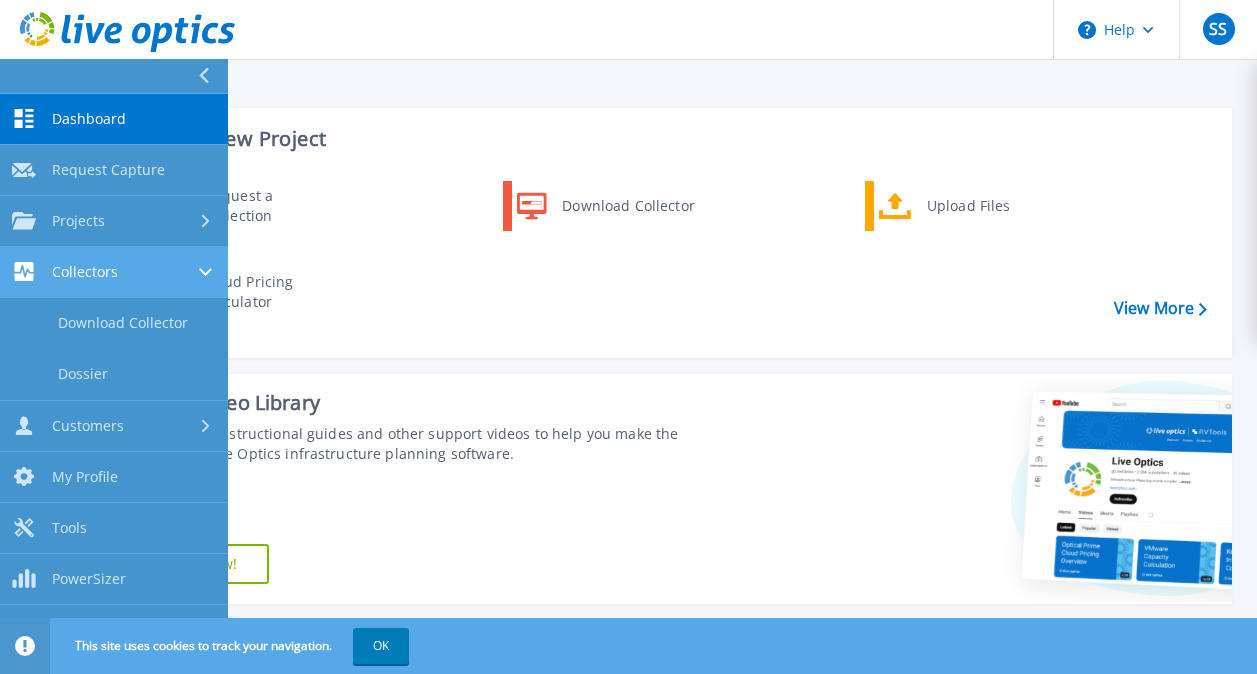 click on "Collectors" at bounding box center [114, 271] 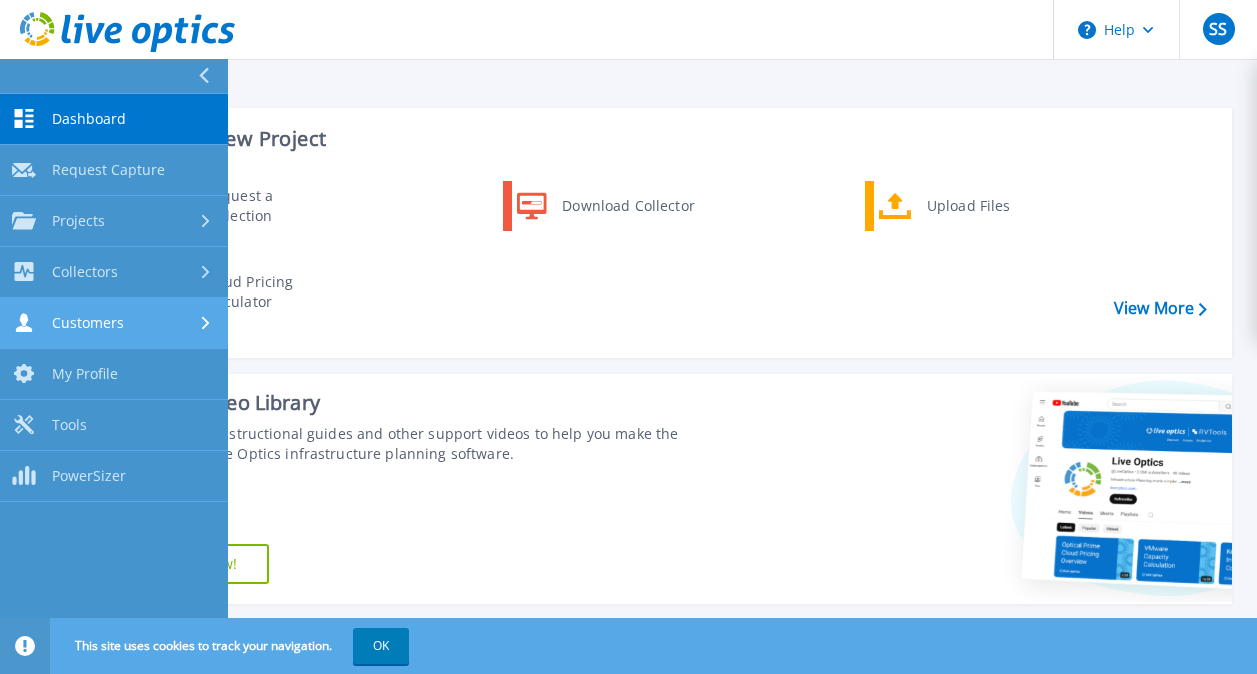 click on "Customers" at bounding box center (114, 322) 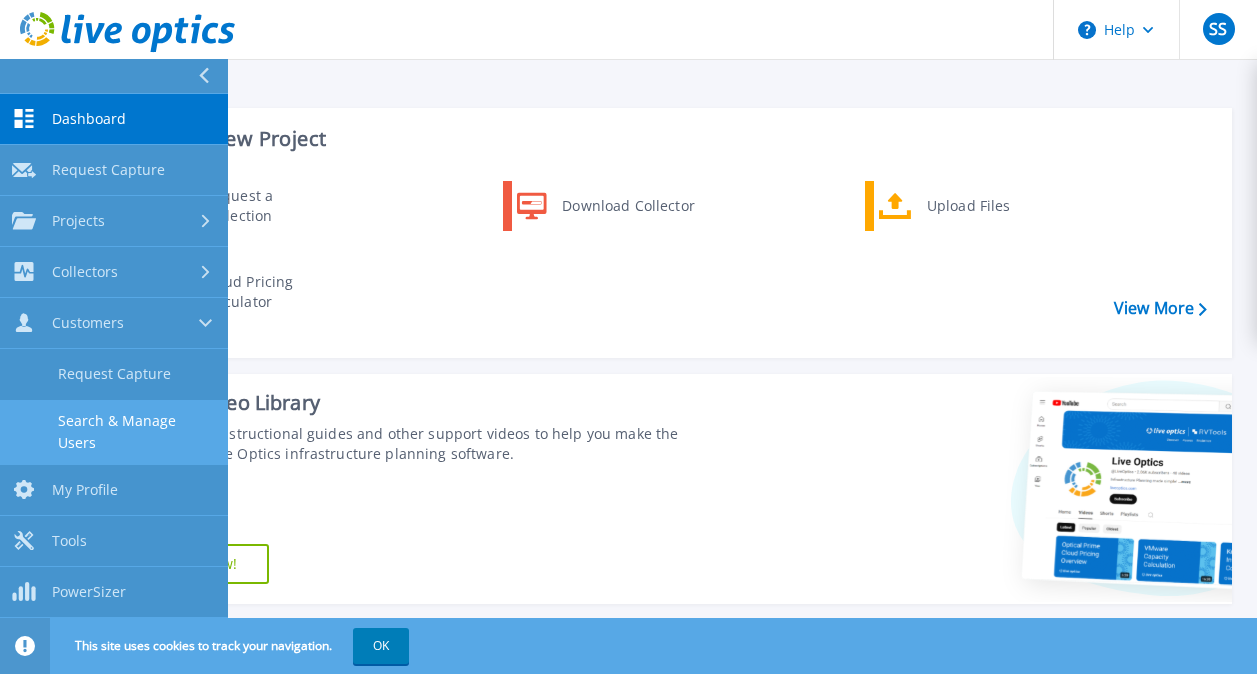 click on "Search & Manage Users" at bounding box center [114, 432] 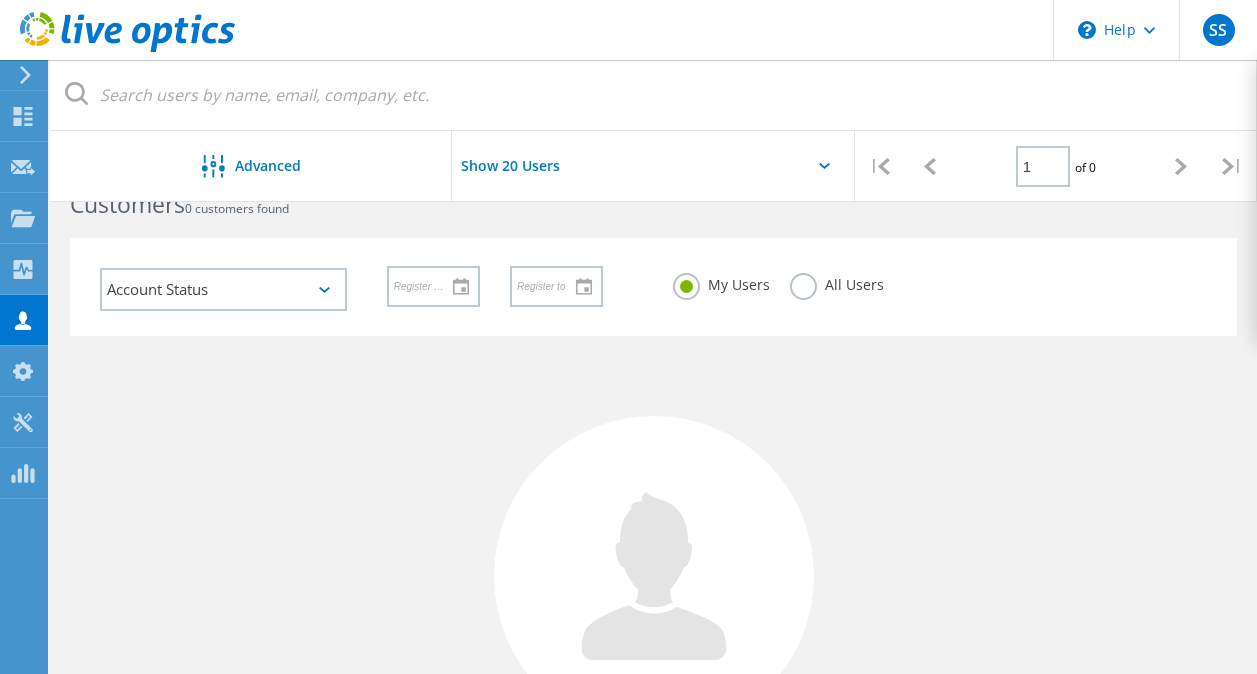 scroll, scrollTop: 0, scrollLeft: 0, axis: both 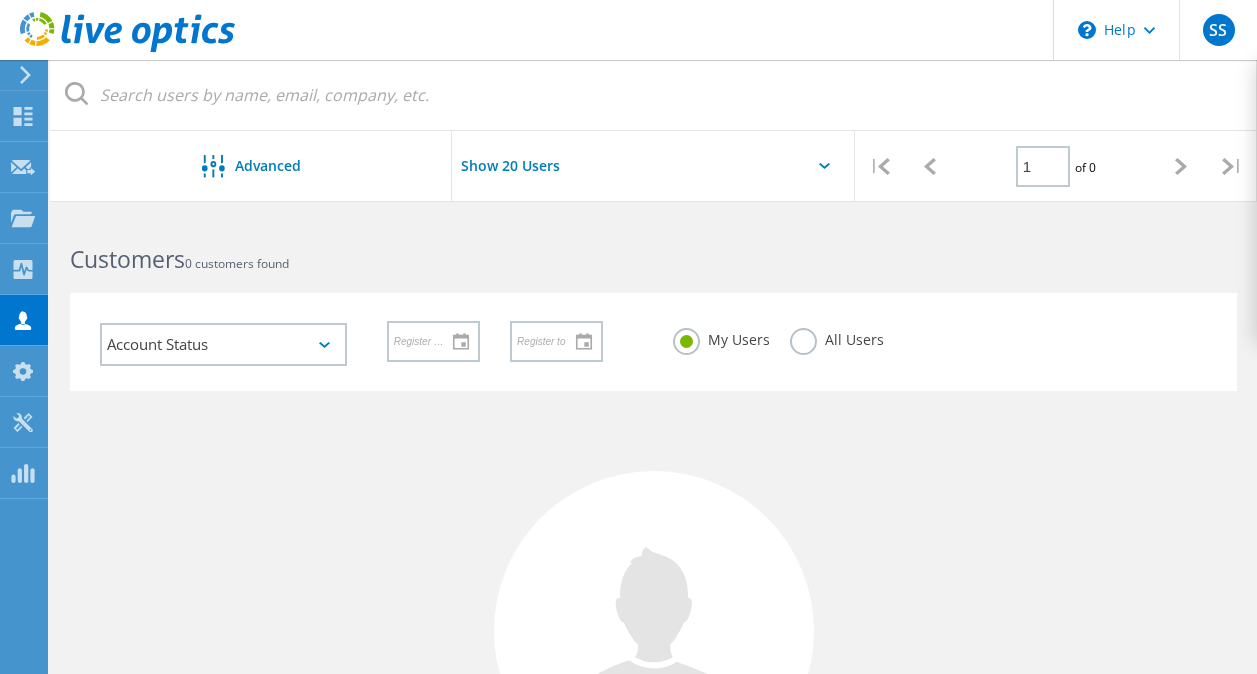 click on "Show 20 Users" 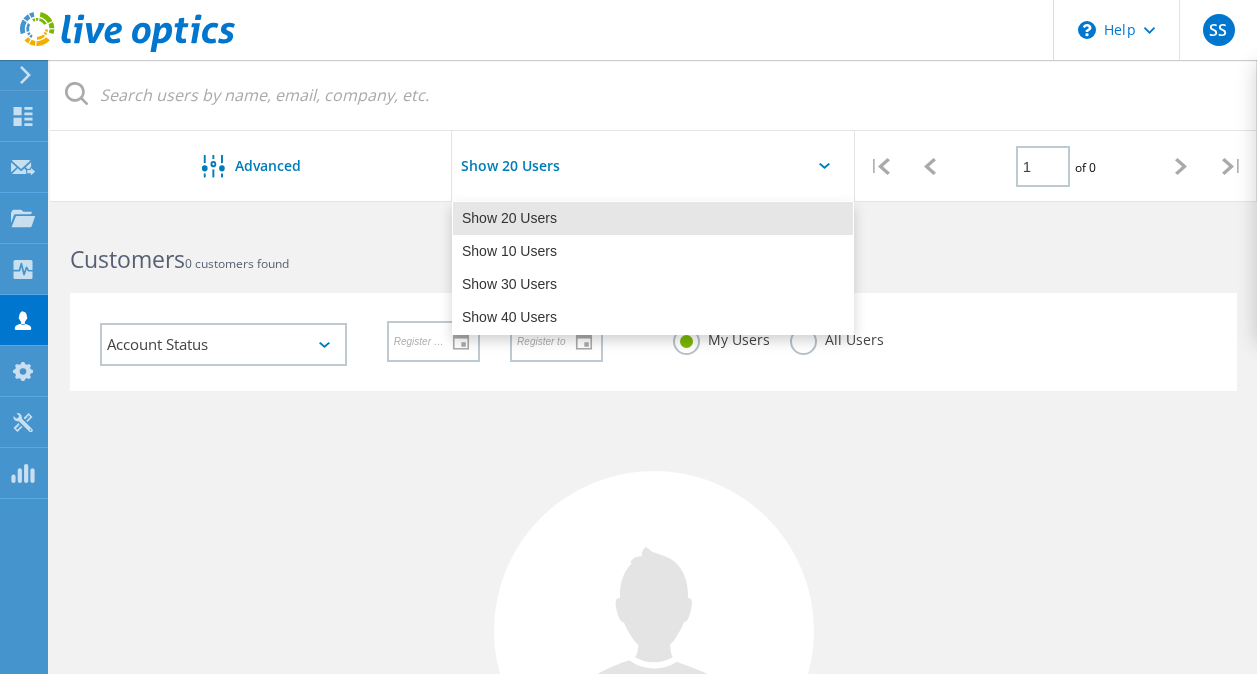 click on "Show 20 Users" 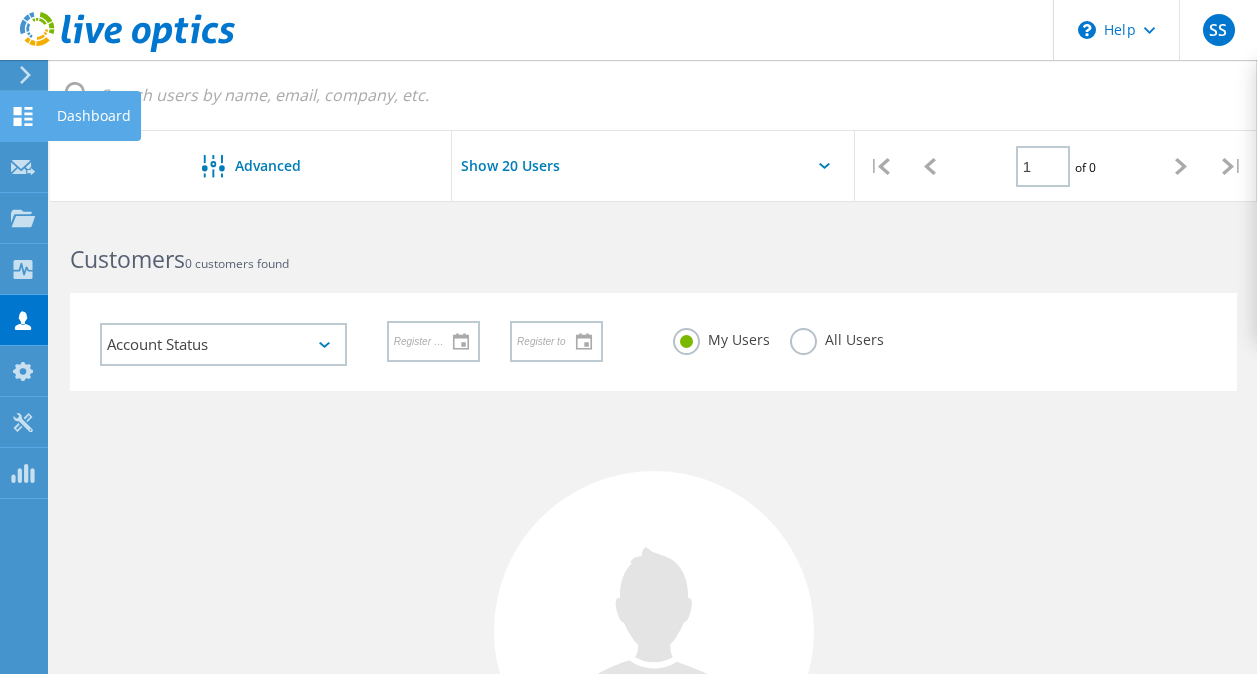 click 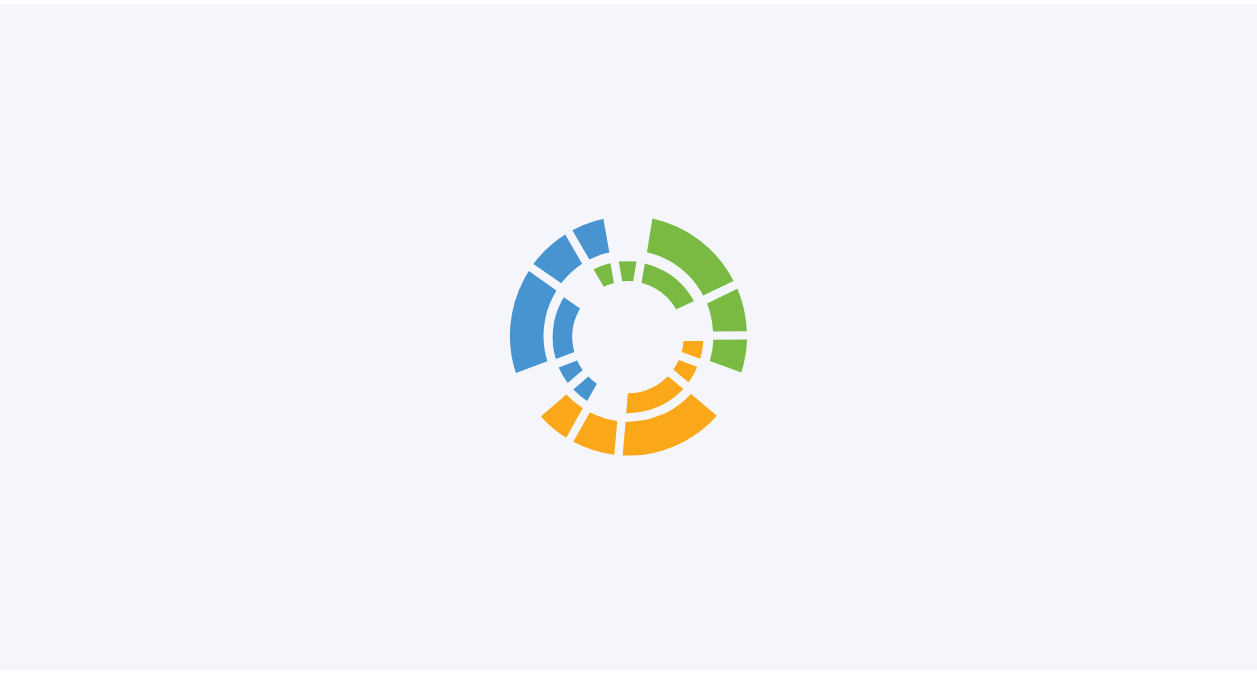 scroll, scrollTop: 0, scrollLeft: 0, axis: both 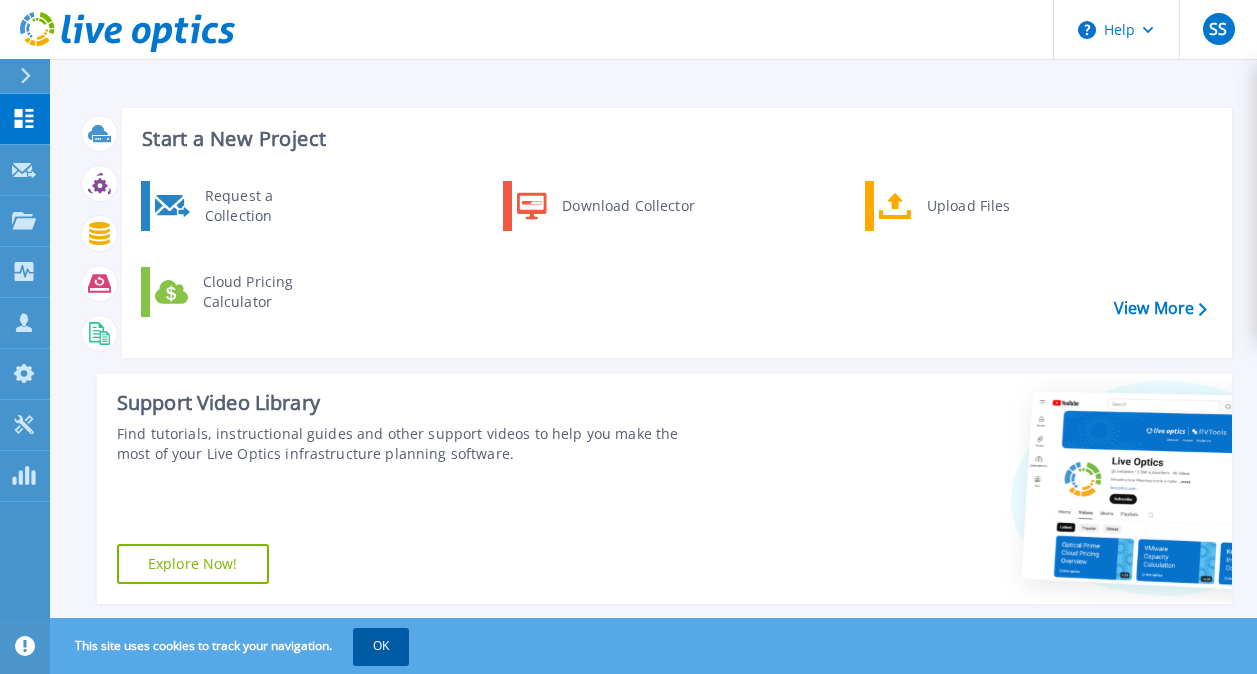 click on "OK" at bounding box center (381, 646) 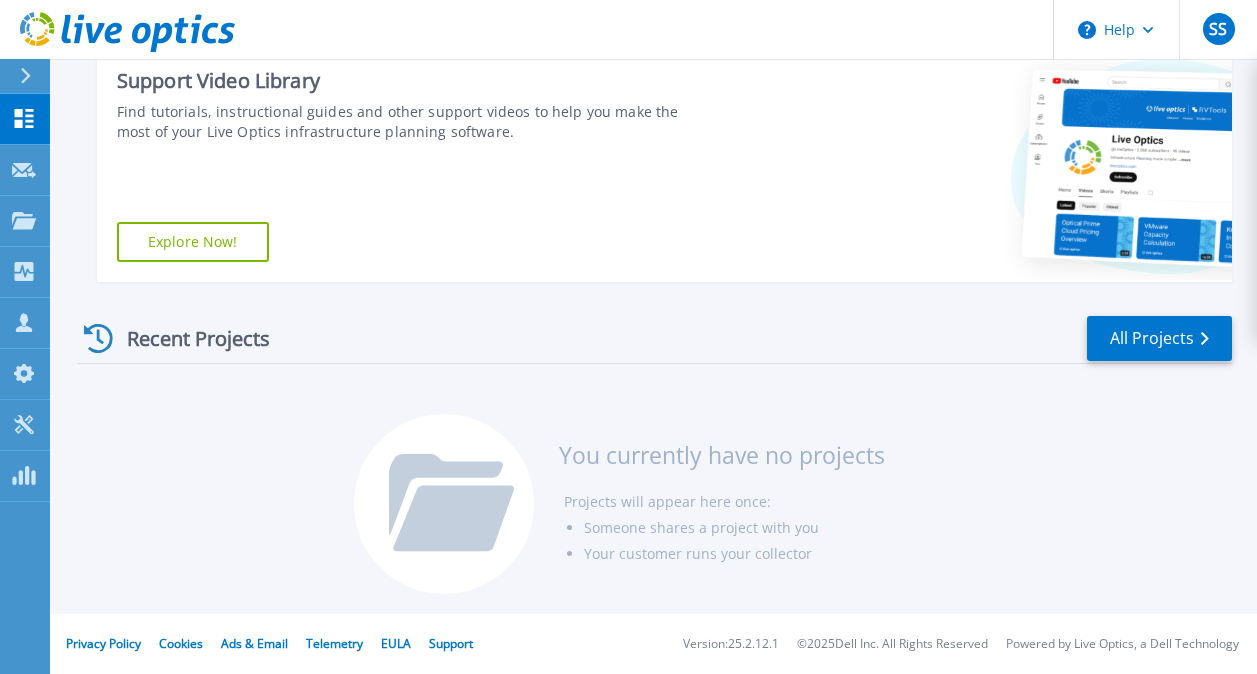 scroll, scrollTop: 0, scrollLeft: 0, axis: both 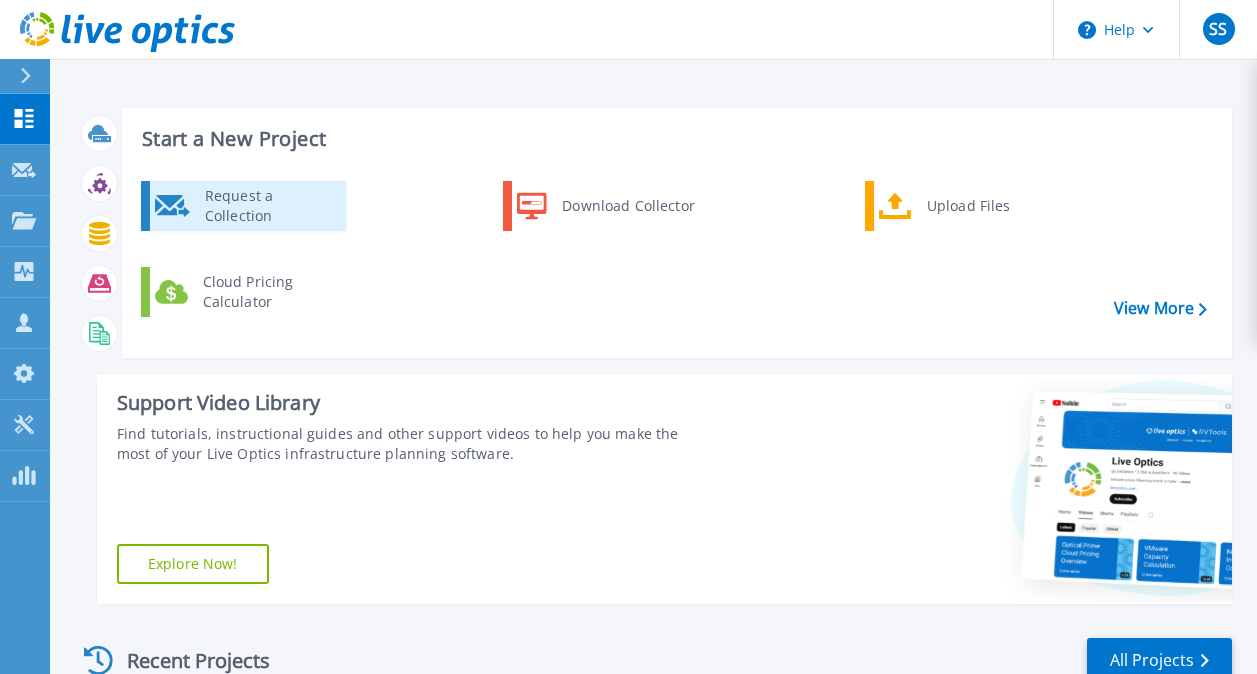 click on "Request a Collection" at bounding box center [268, 206] 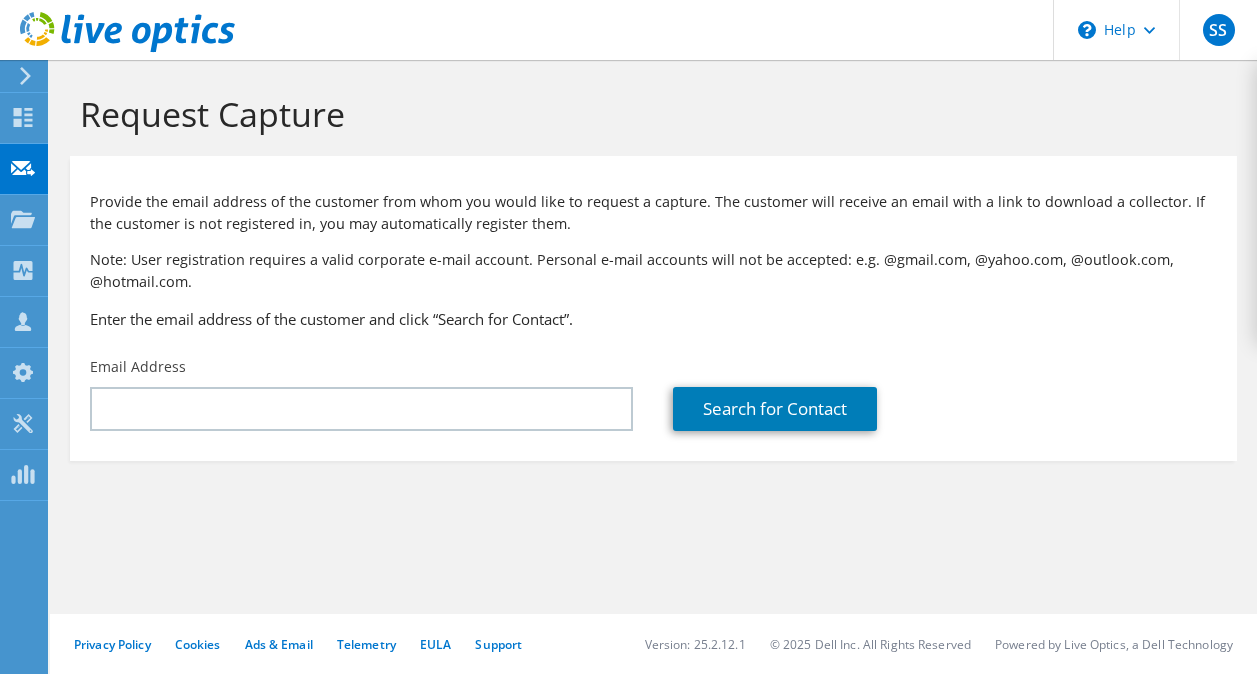 scroll, scrollTop: 0, scrollLeft: 0, axis: both 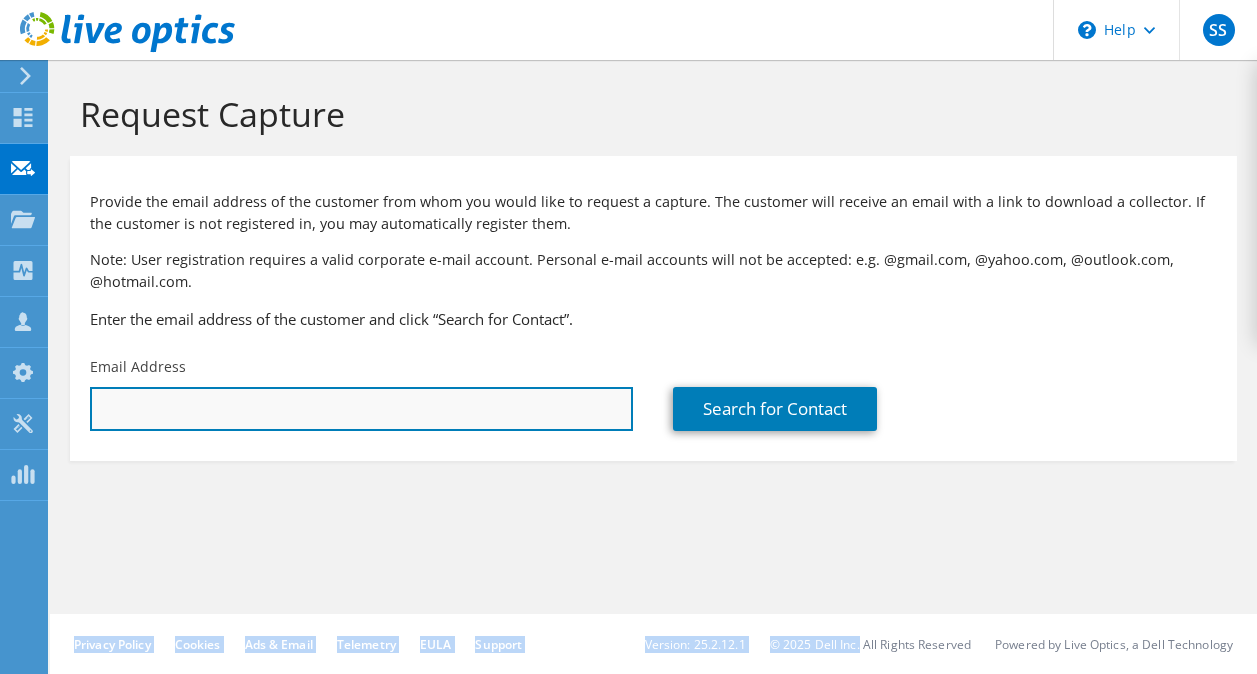 click at bounding box center (361, 409) 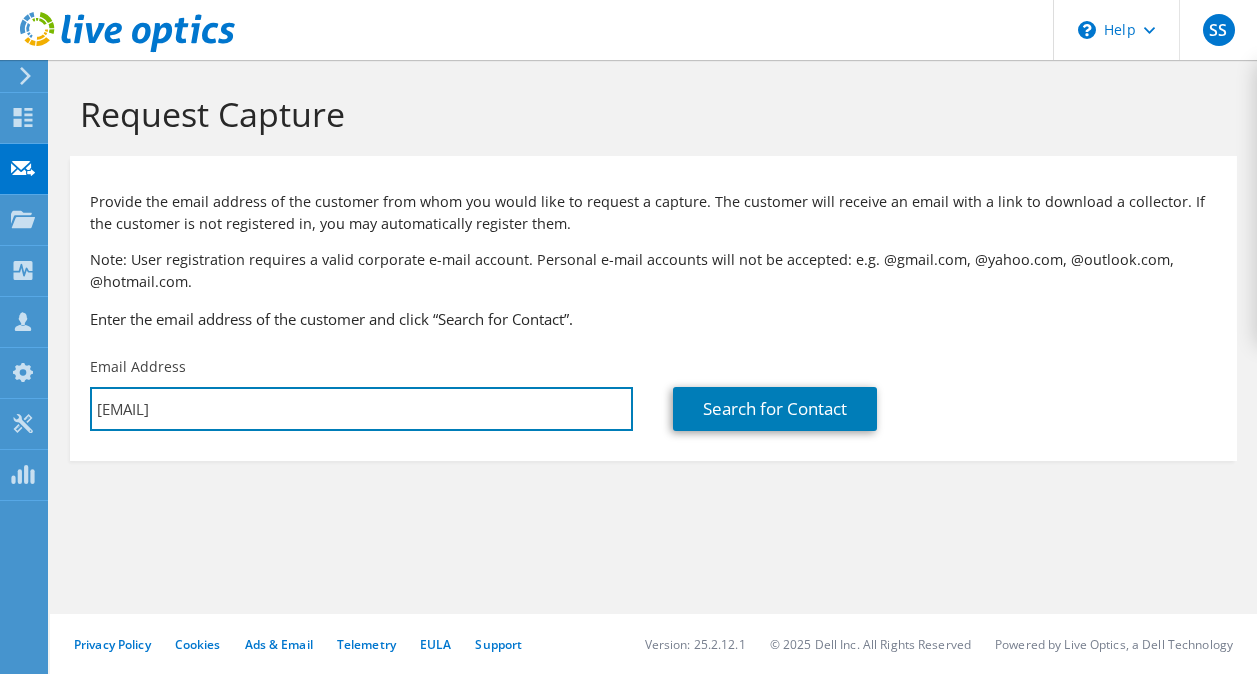 type on "wei@artemplehollywood.com" 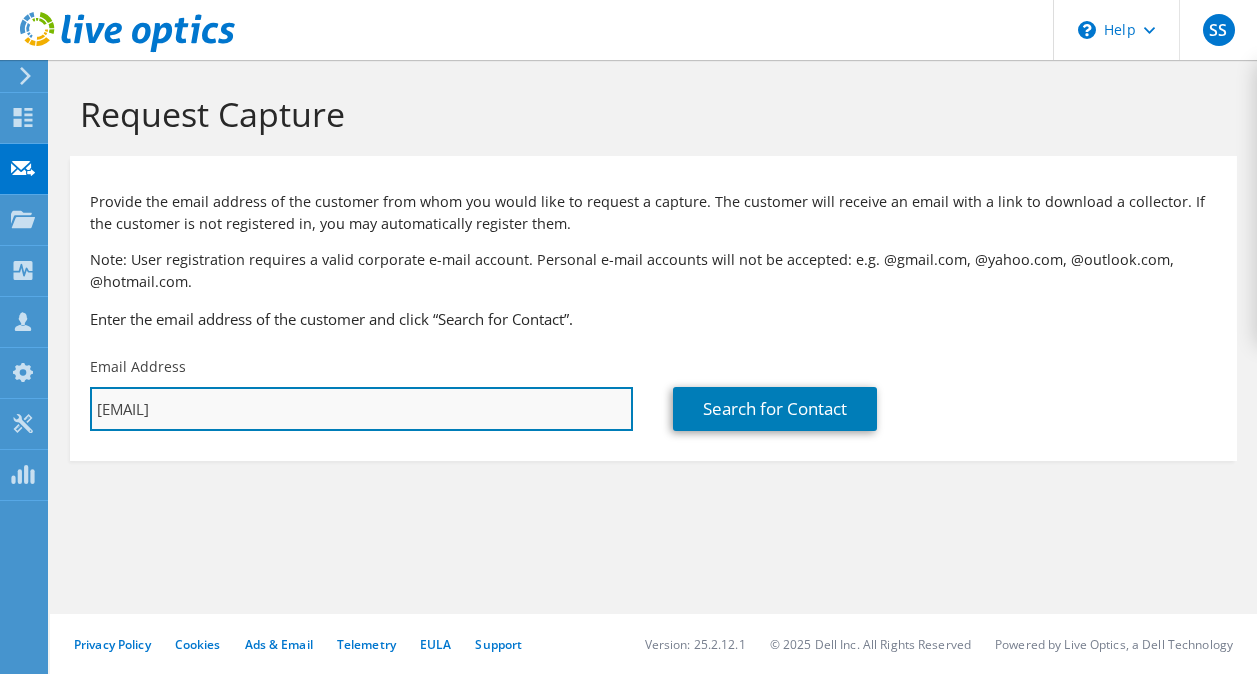 click on "wei@artemplehollywood.com" at bounding box center (361, 409) 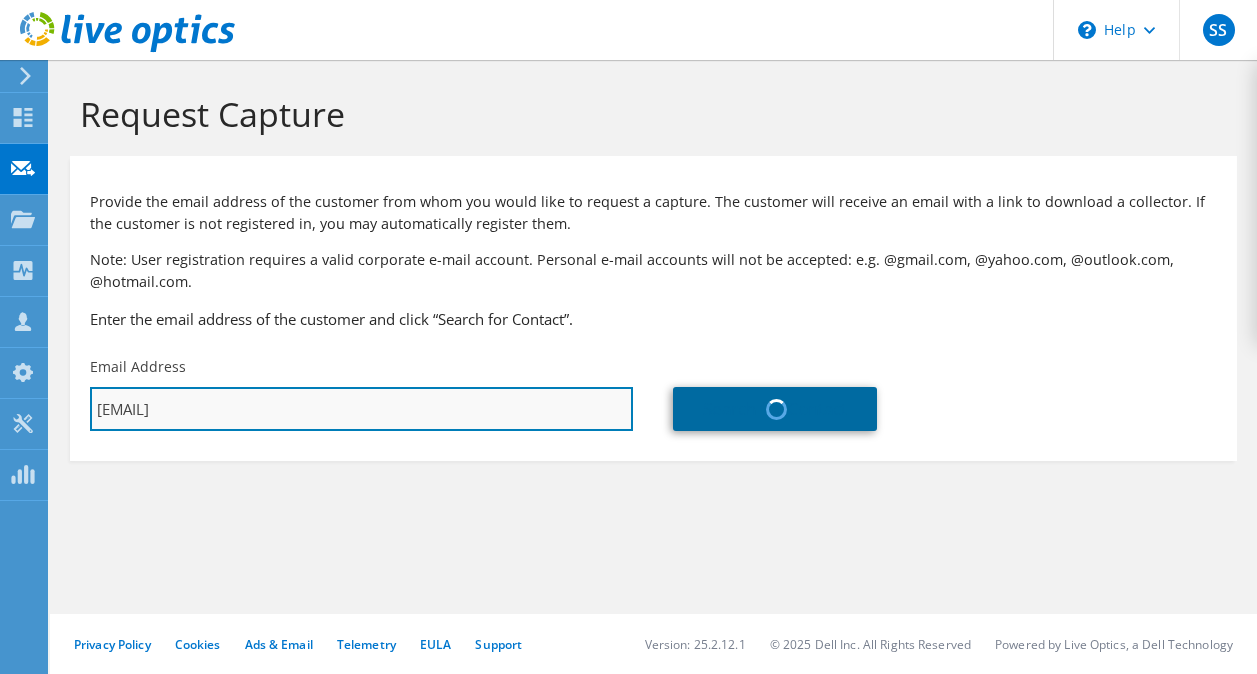 type on "ARTEMPLE - HOLLYWOOD, LLC" 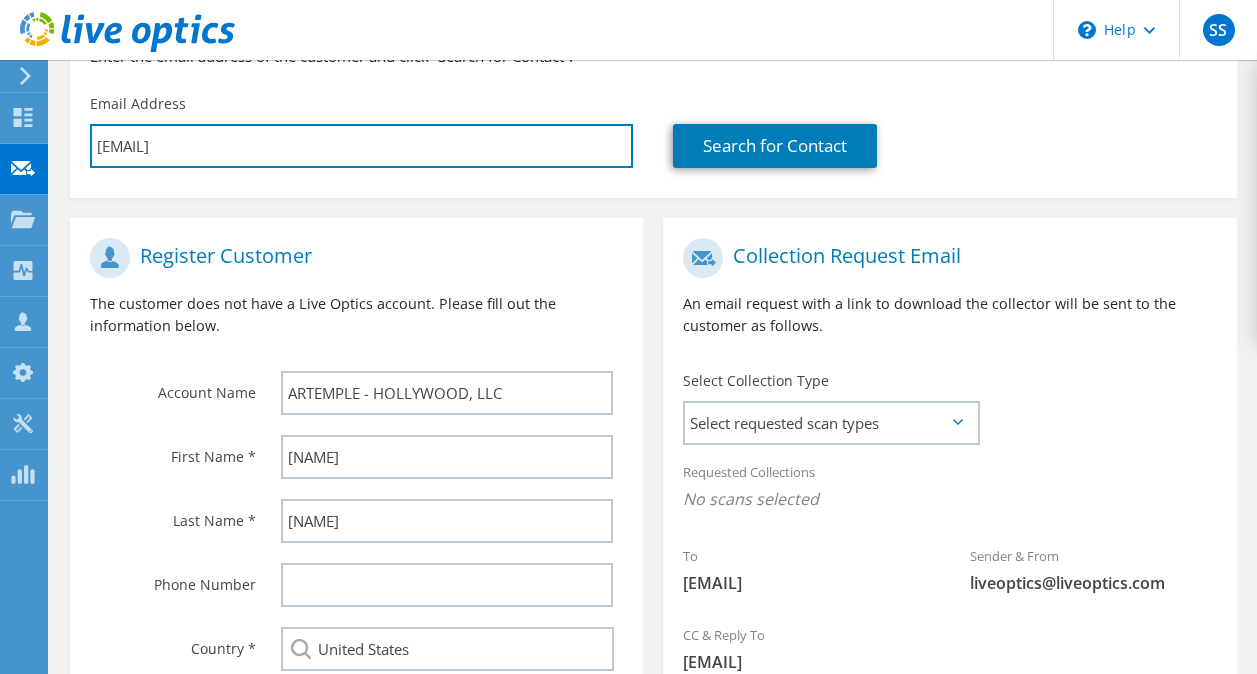 scroll, scrollTop: 487, scrollLeft: 0, axis: vertical 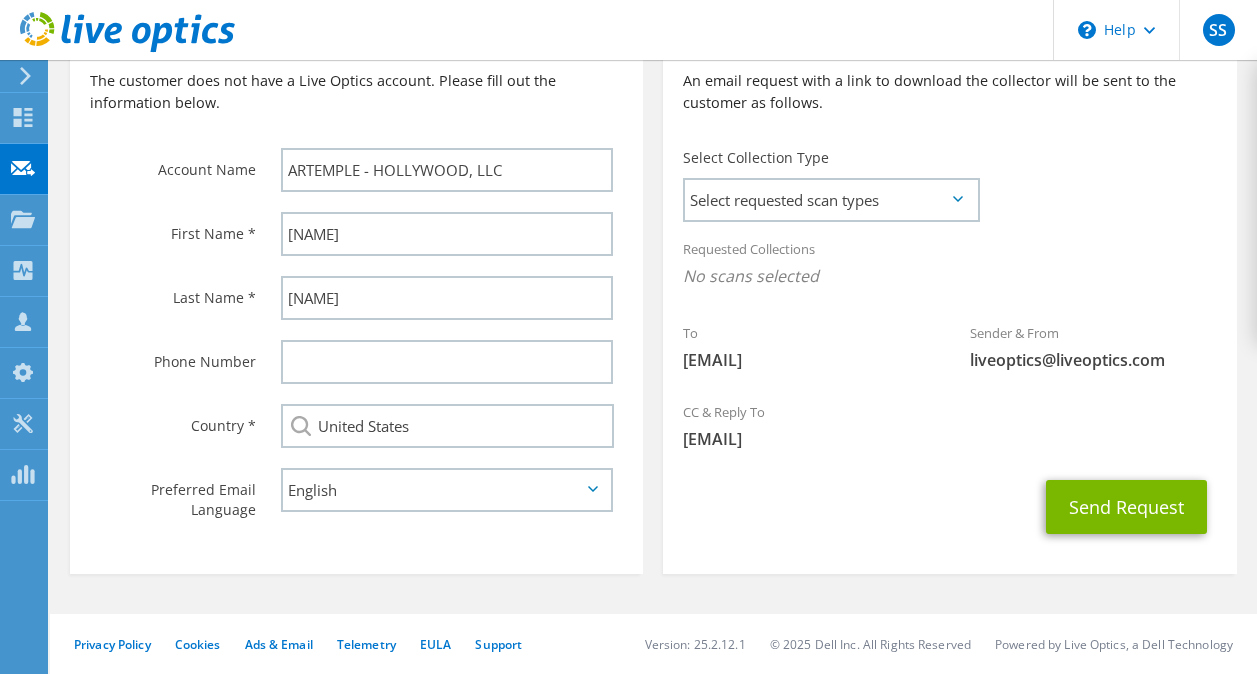type on "wei@artemplehollywood.com" 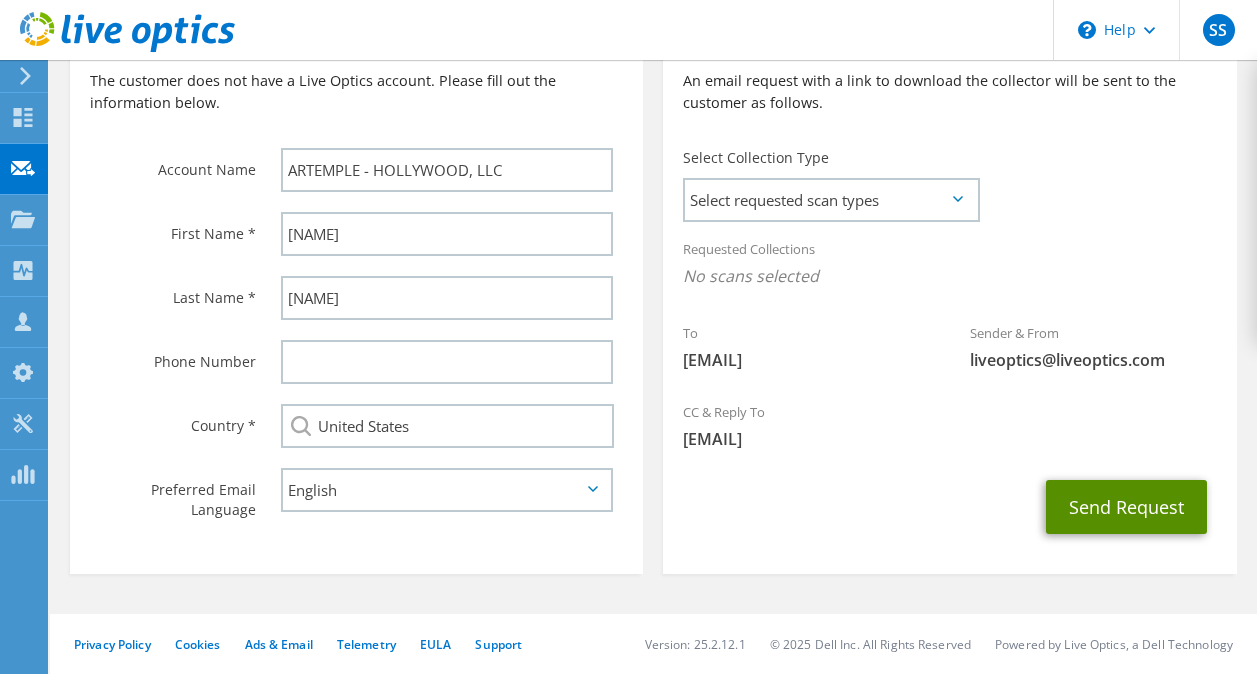 click on "Send Request" at bounding box center [1126, 507] 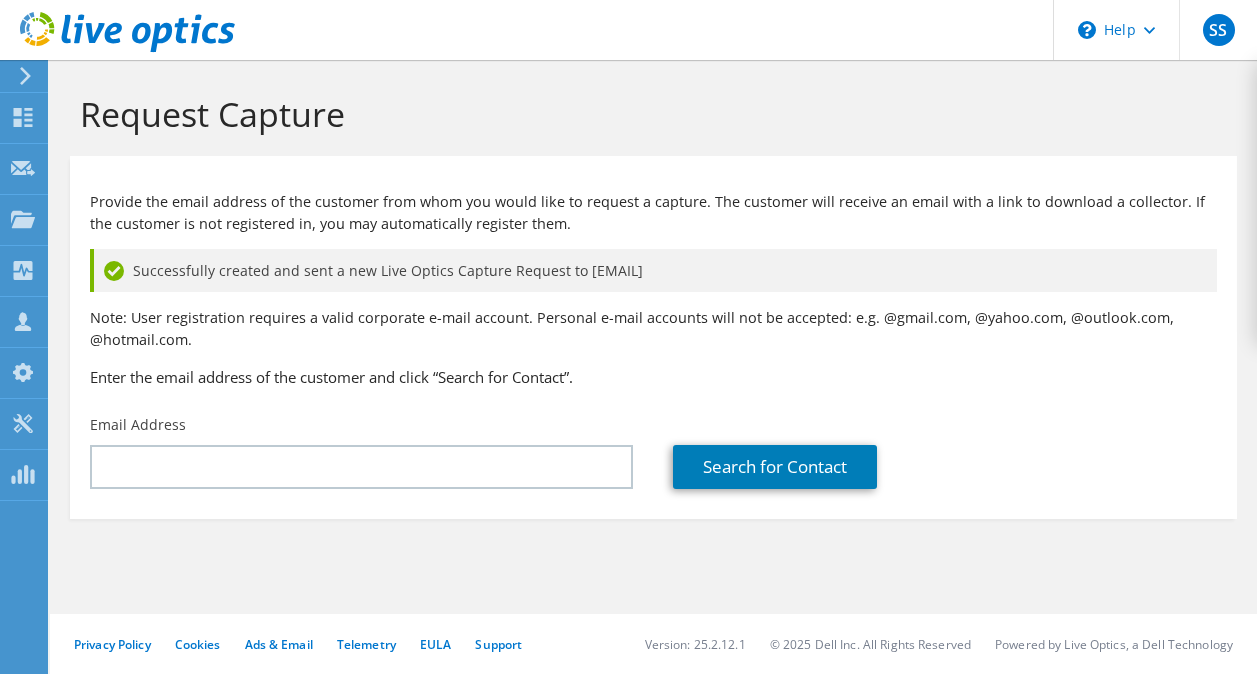 scroll, scrollTop: 0, scrollLeft: 0, axis: both 